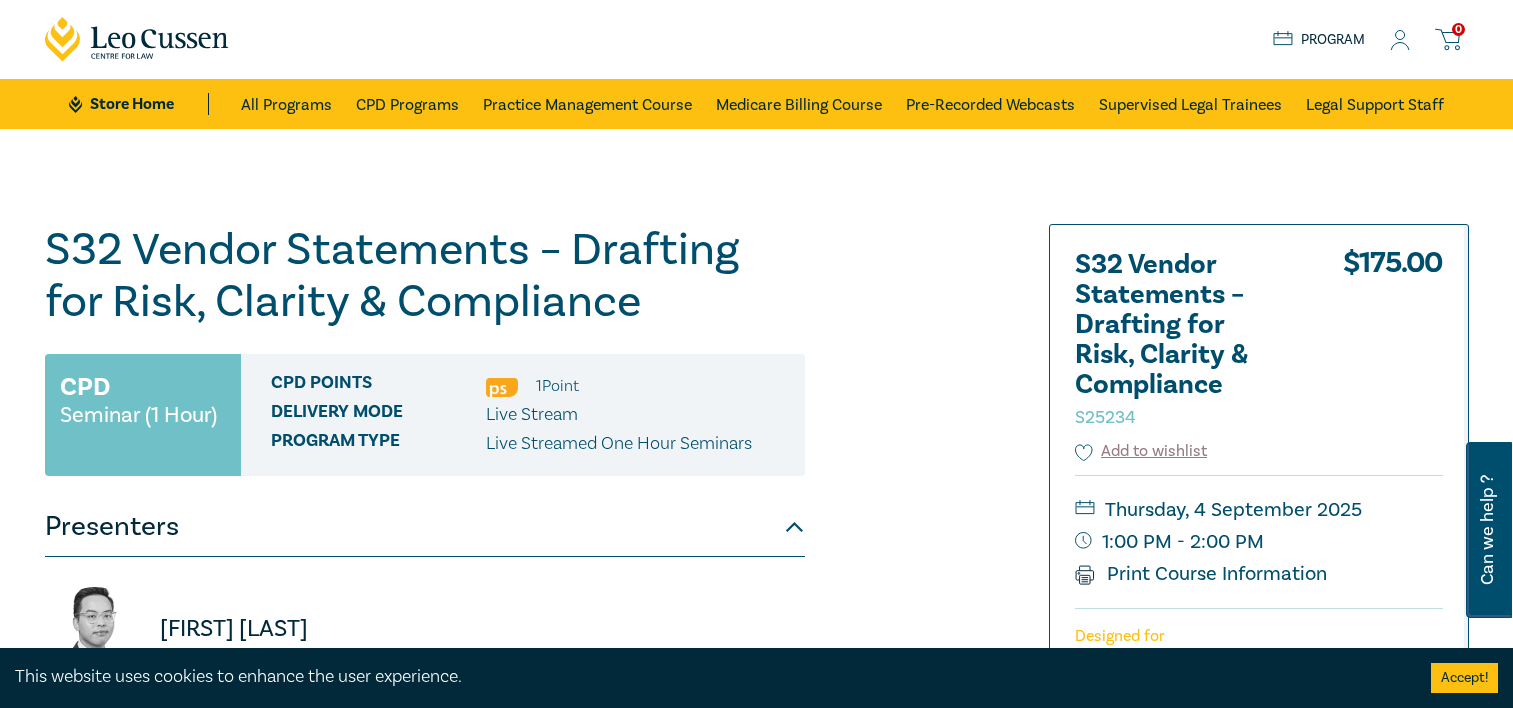 scroll, scrollTop: 700, scrollLeft: 0, axis: vertical 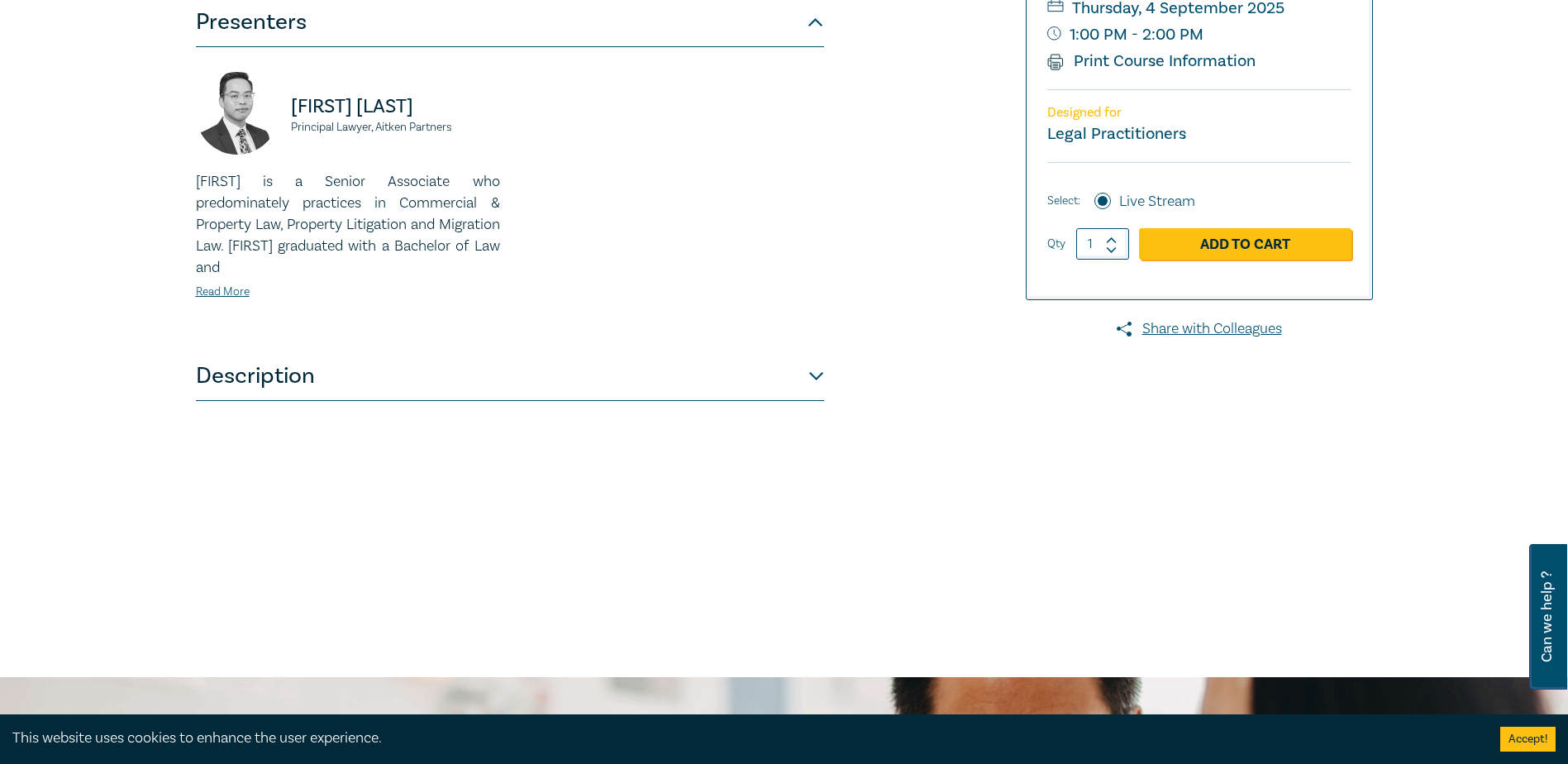 click on "Description" at bounding box center [510, 376] 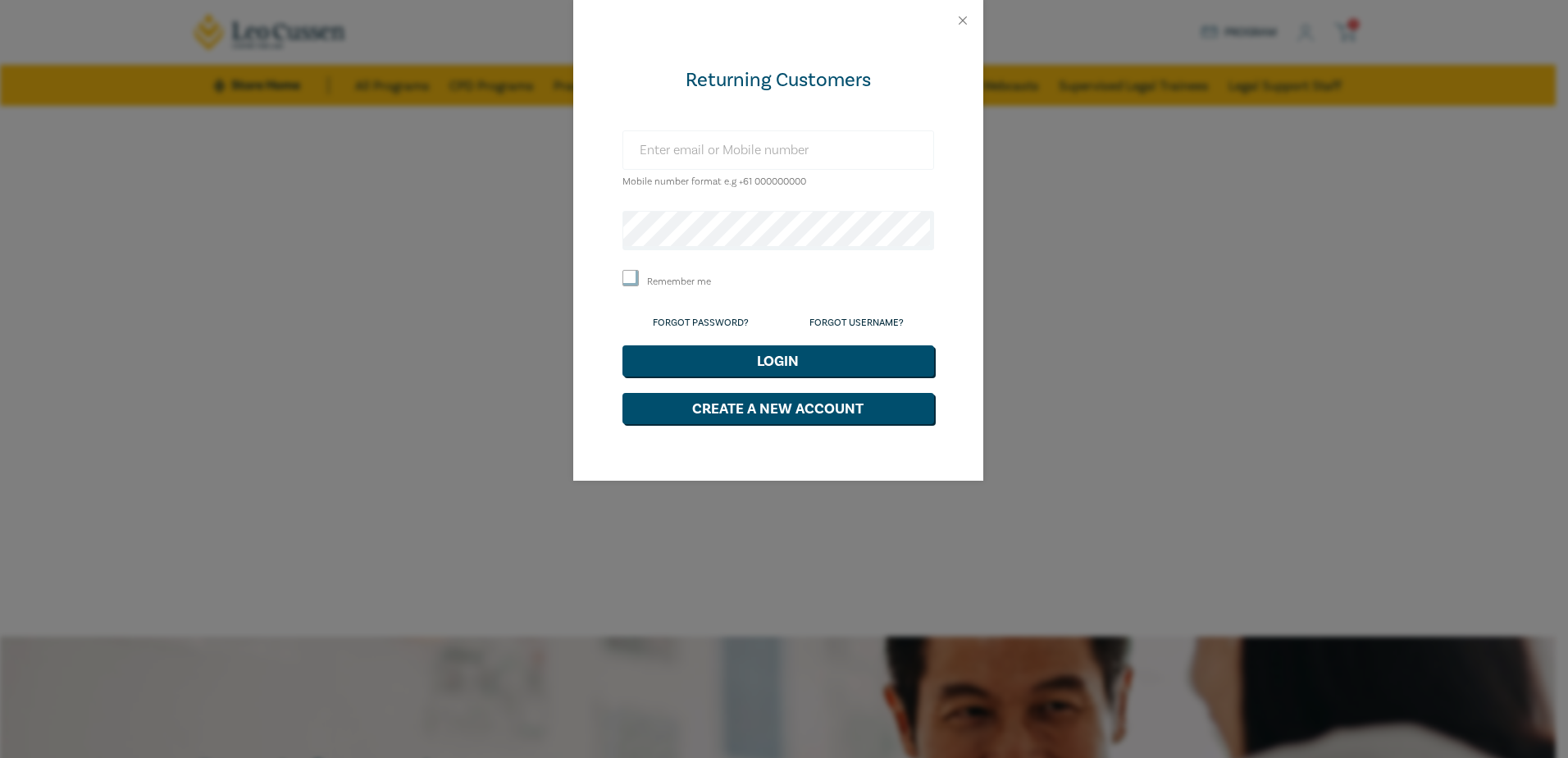 scroll, scrollTop: 0, scrollLeft: 0, axis: both 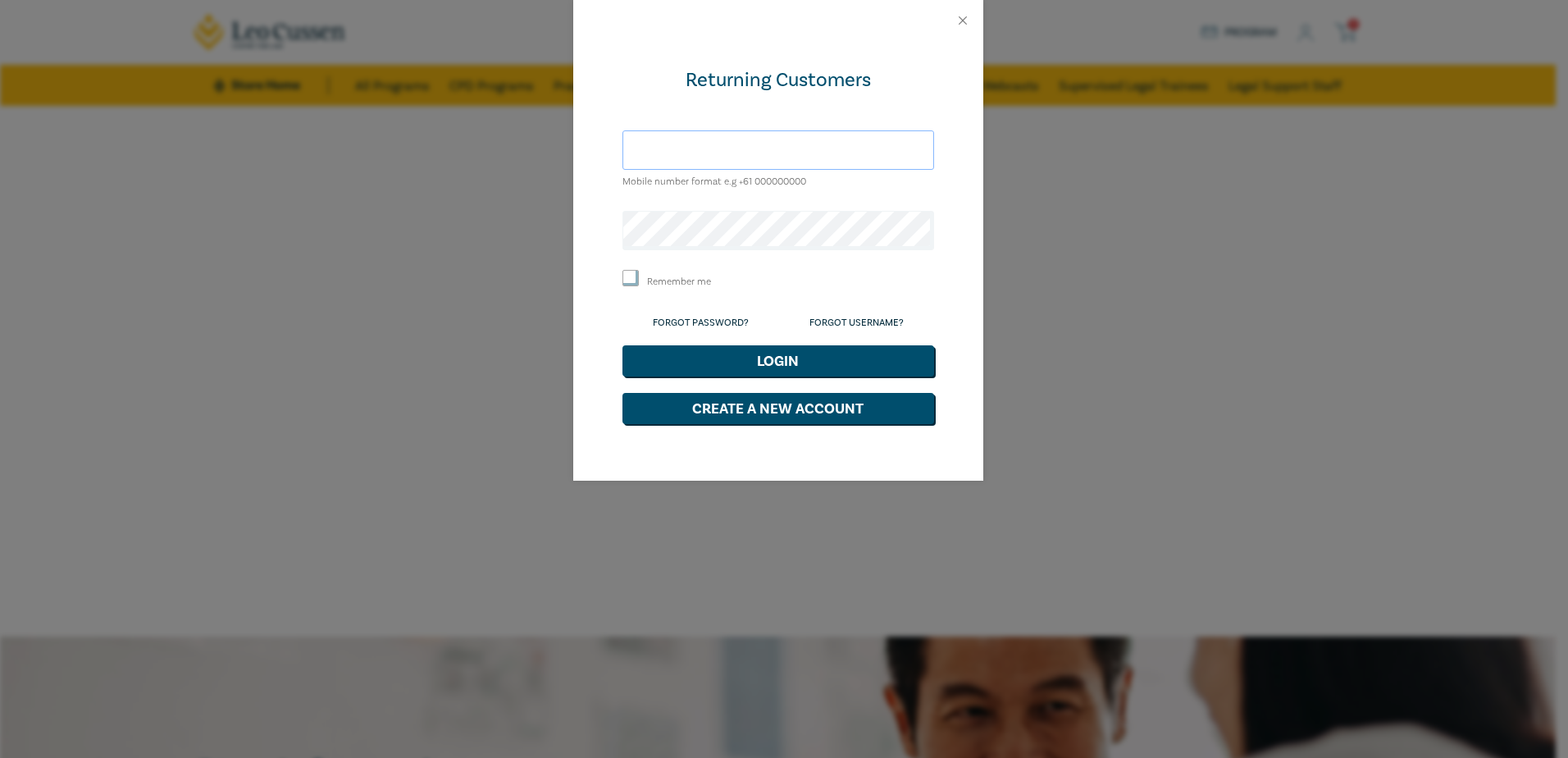 click at bounding box center [778, 150] 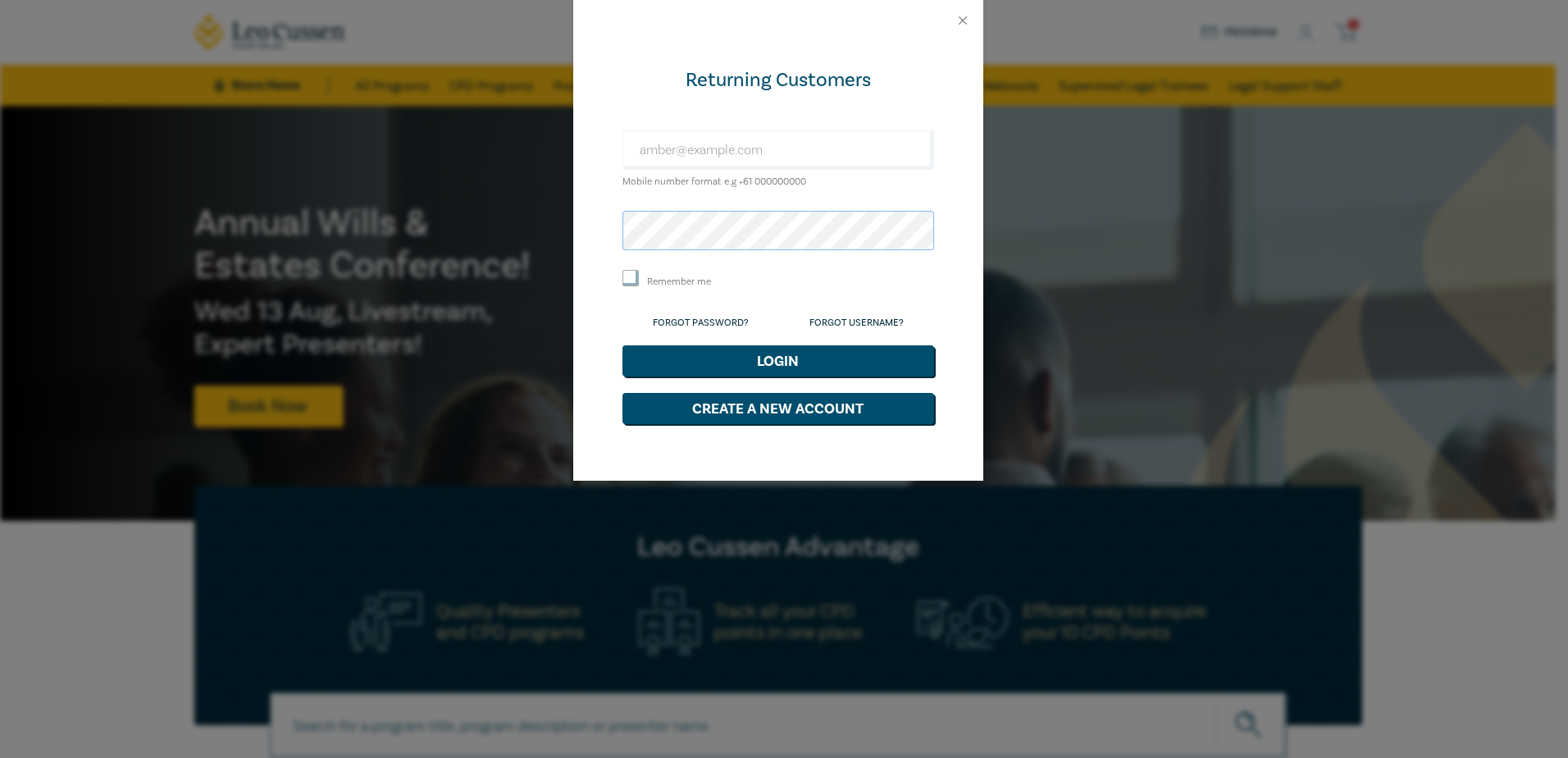 click on "Login" at bounding box center [778, 361] 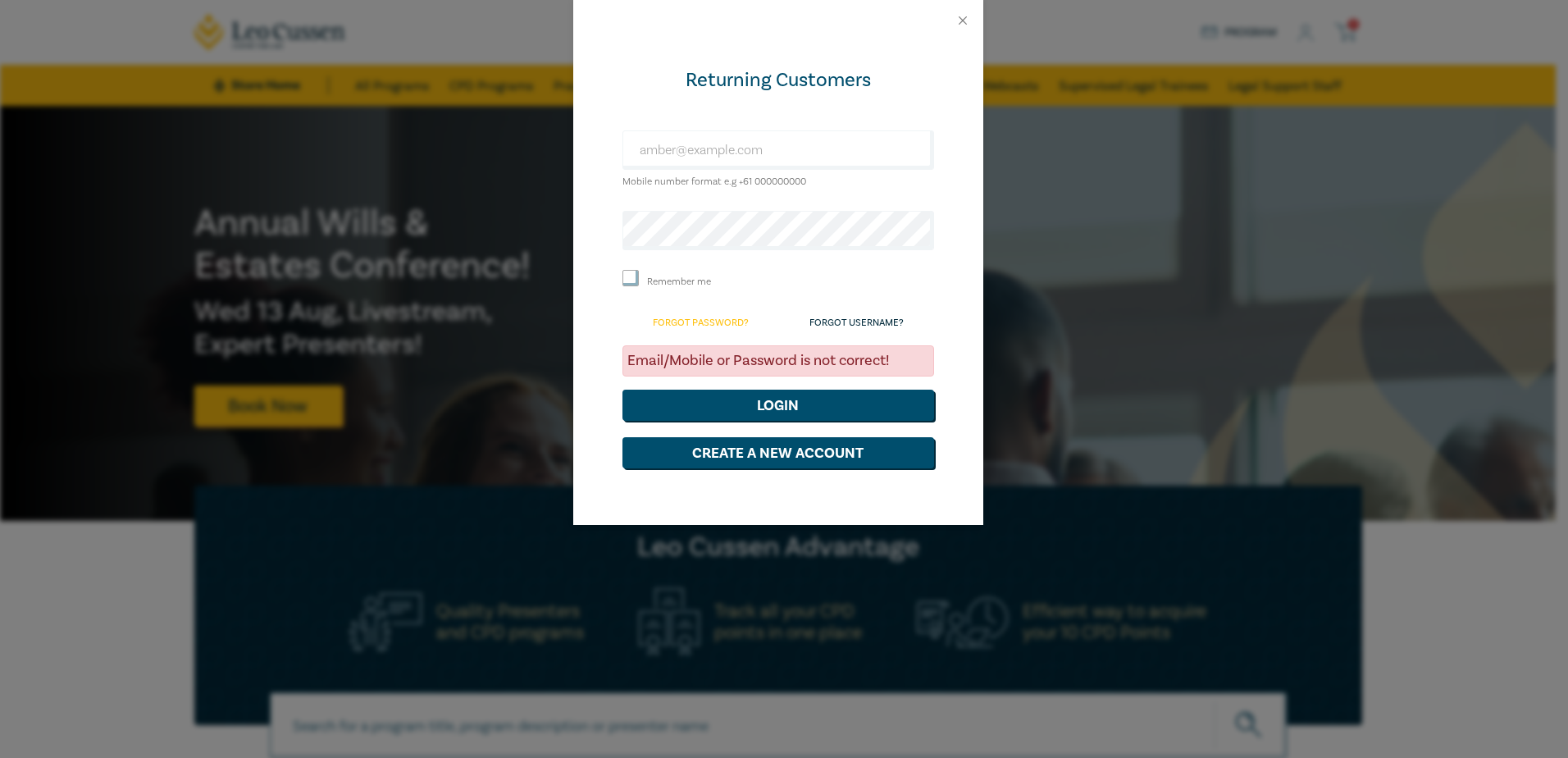 click on "Forgot Password?" at bounding box center (700, 322) 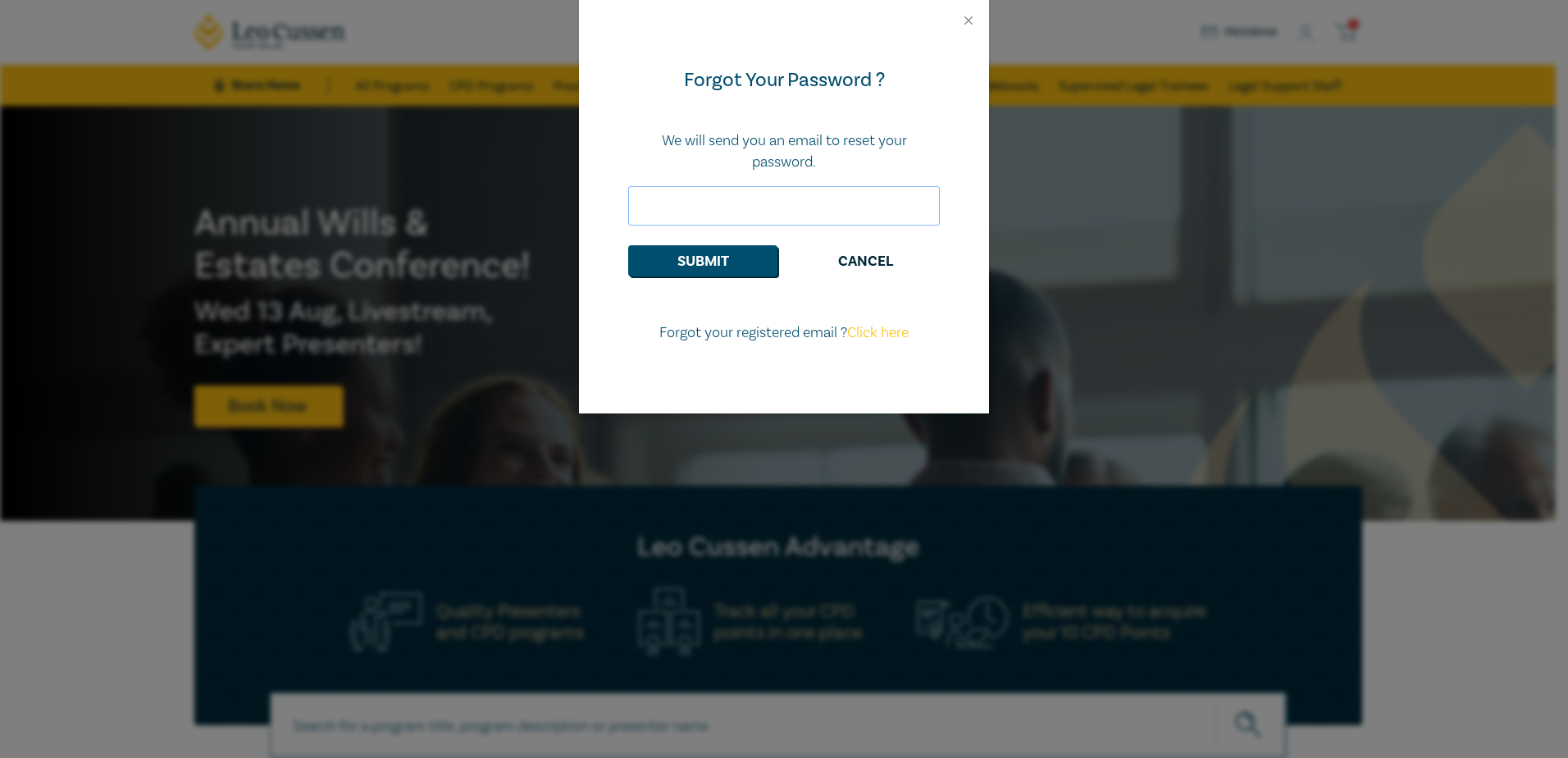 click at bounding box center [784, 206] 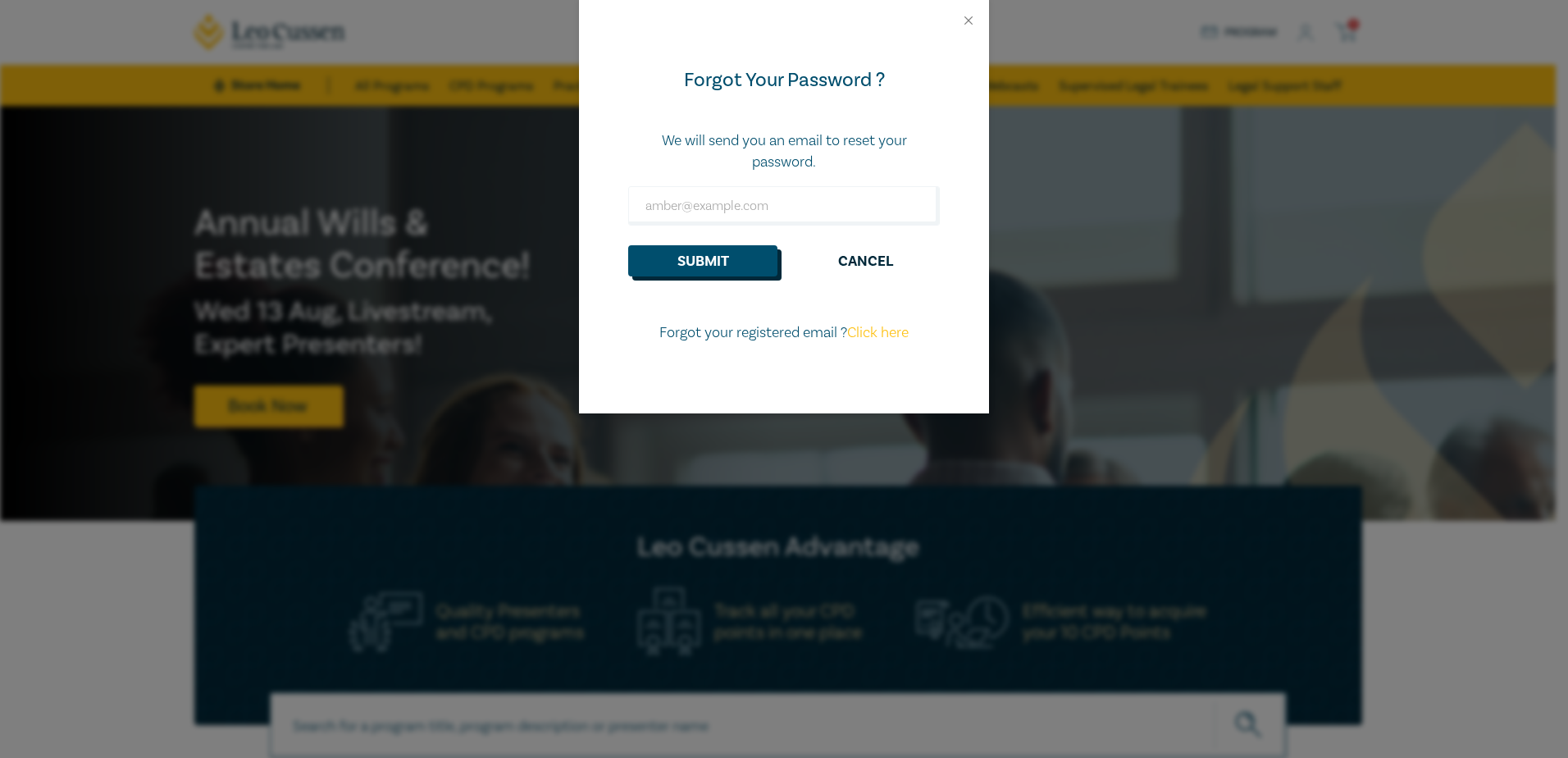 click on "Submit" at bounding box center (703, 261) 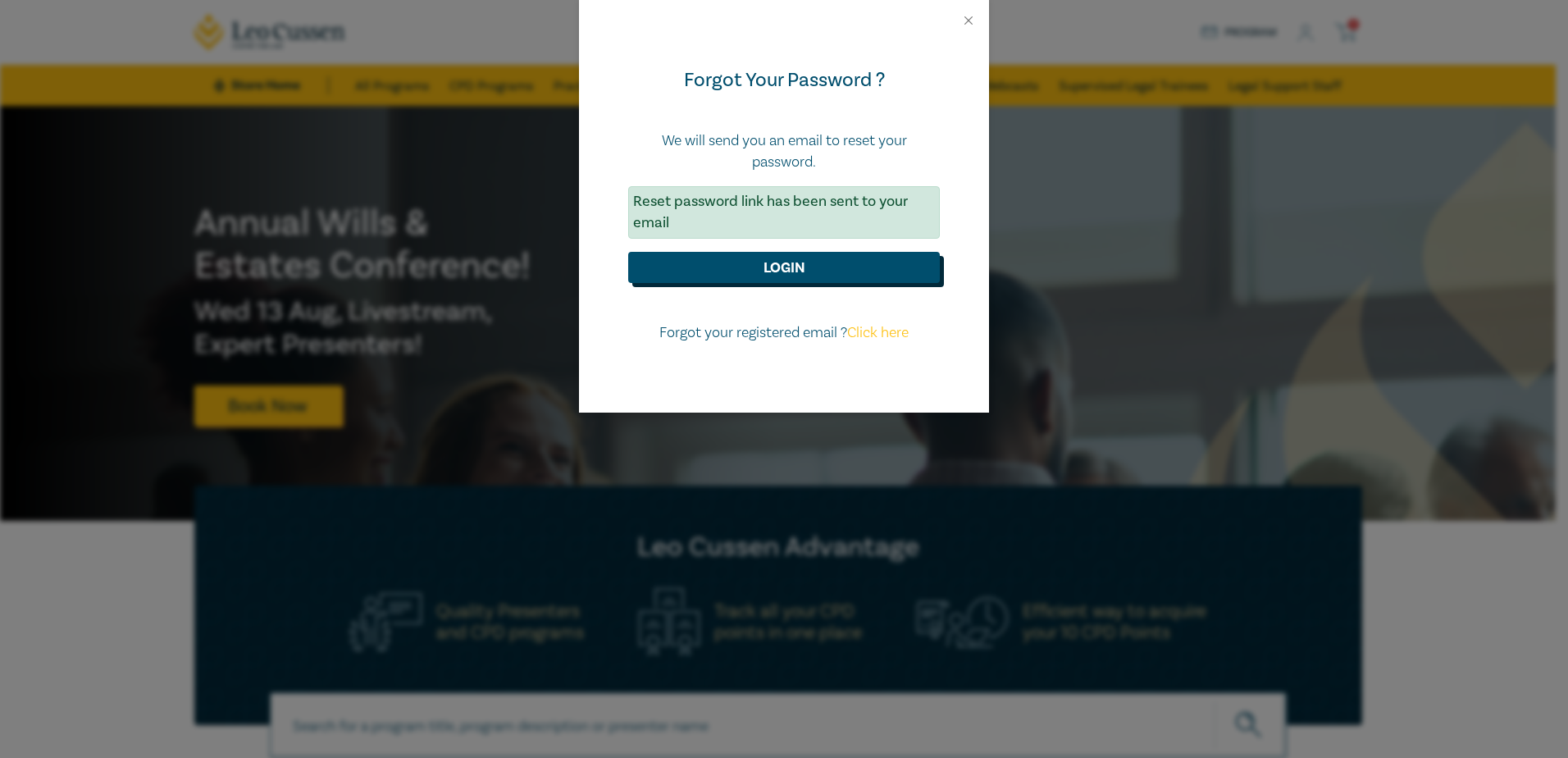click on "Login" 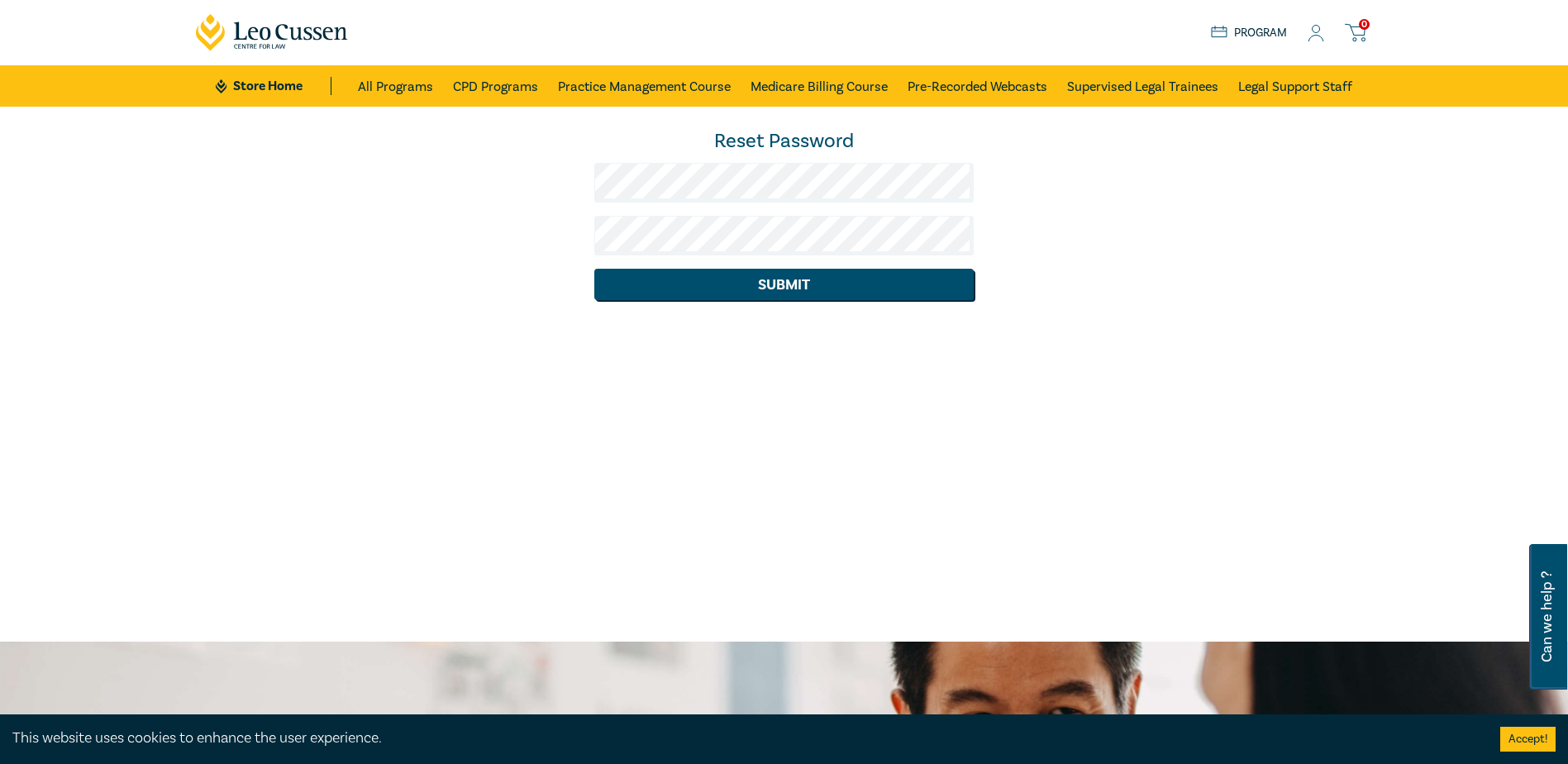 scroll, scrollTop: 0, scrollLeft: 0, axis: both 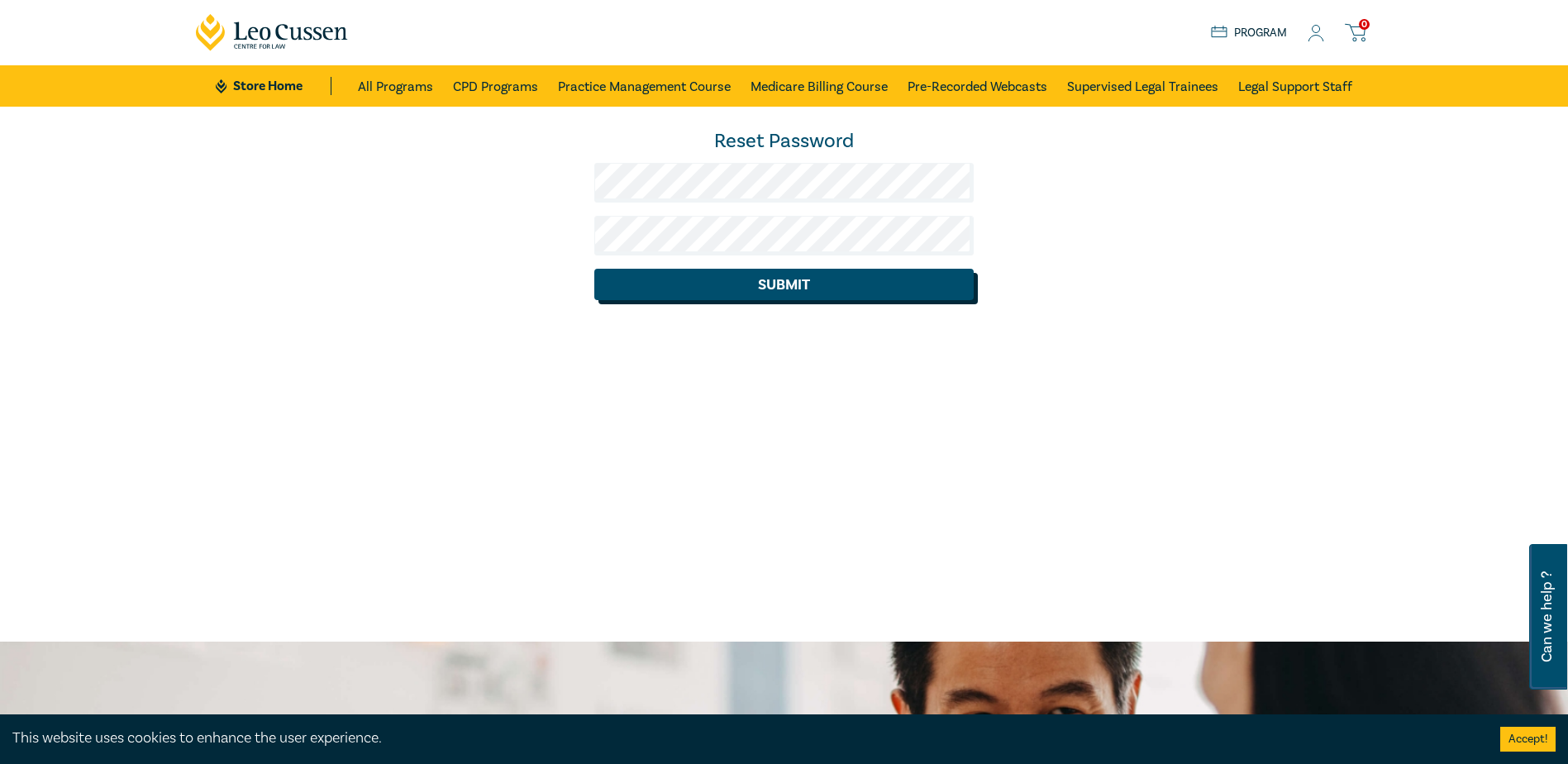 click on "Submit" 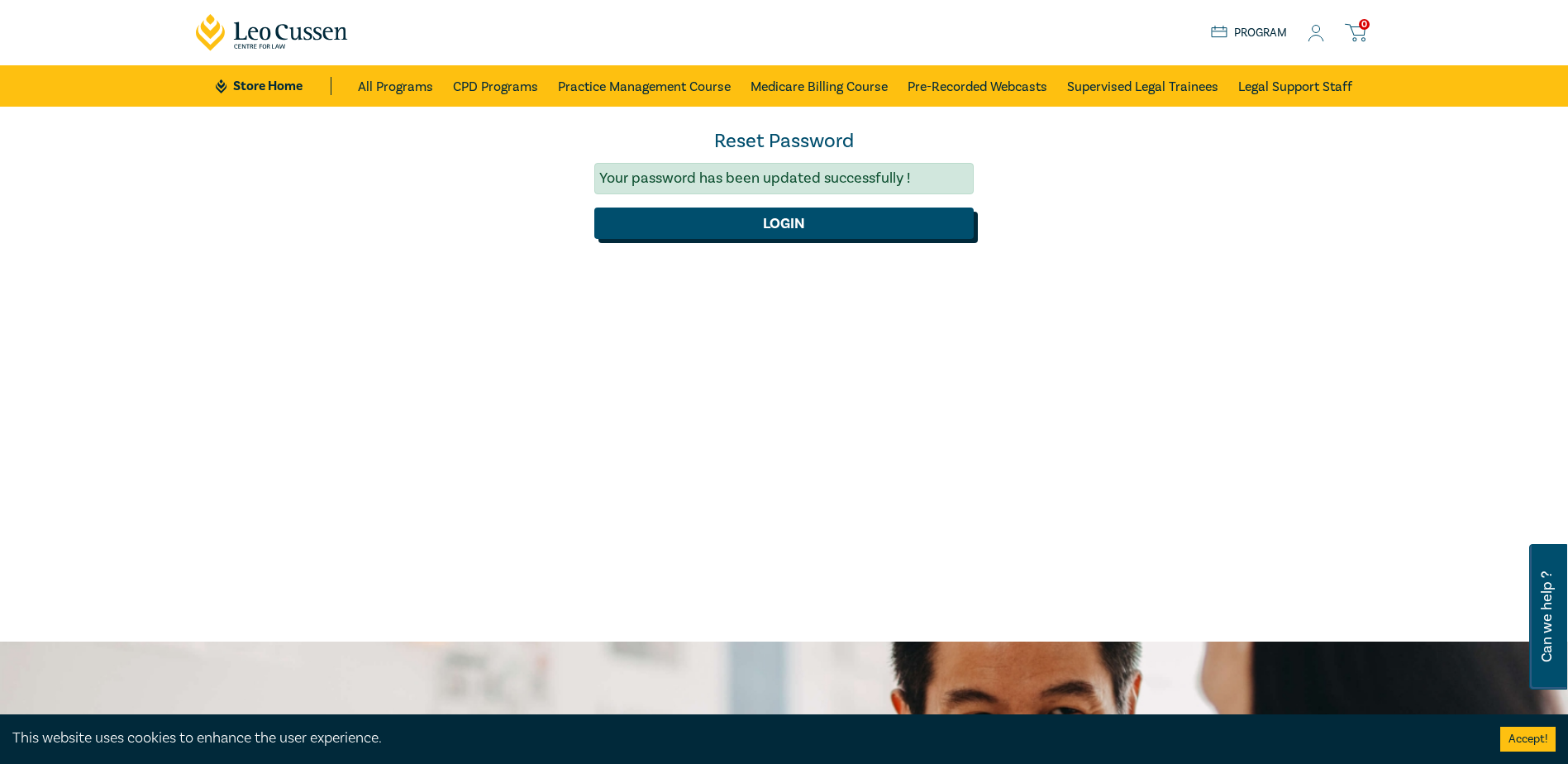 click on "Login" 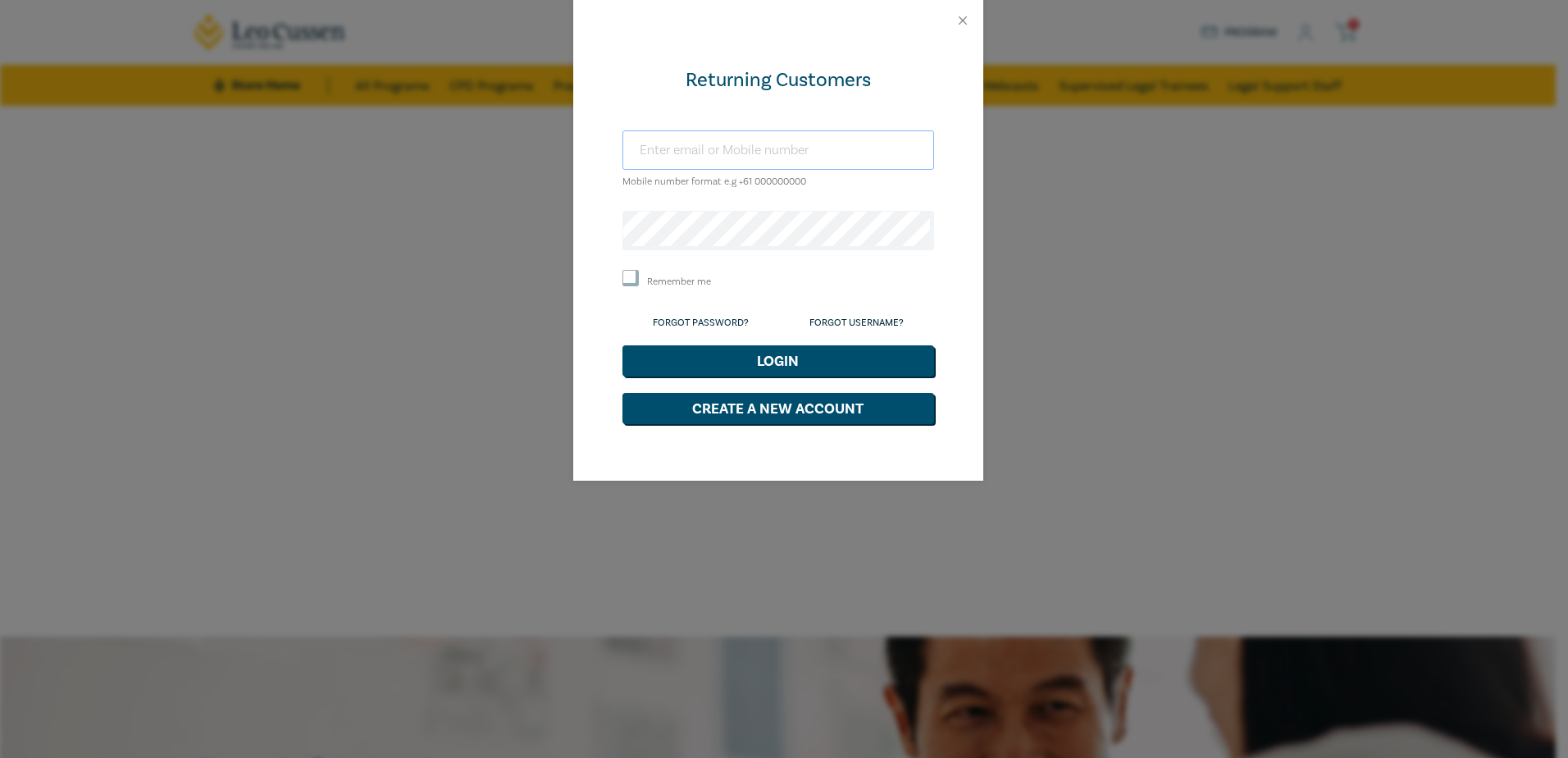 drag, startPoint x: 871, startPoint y: 148, endPoint x: 859, endPoint y: 153, distance: 13 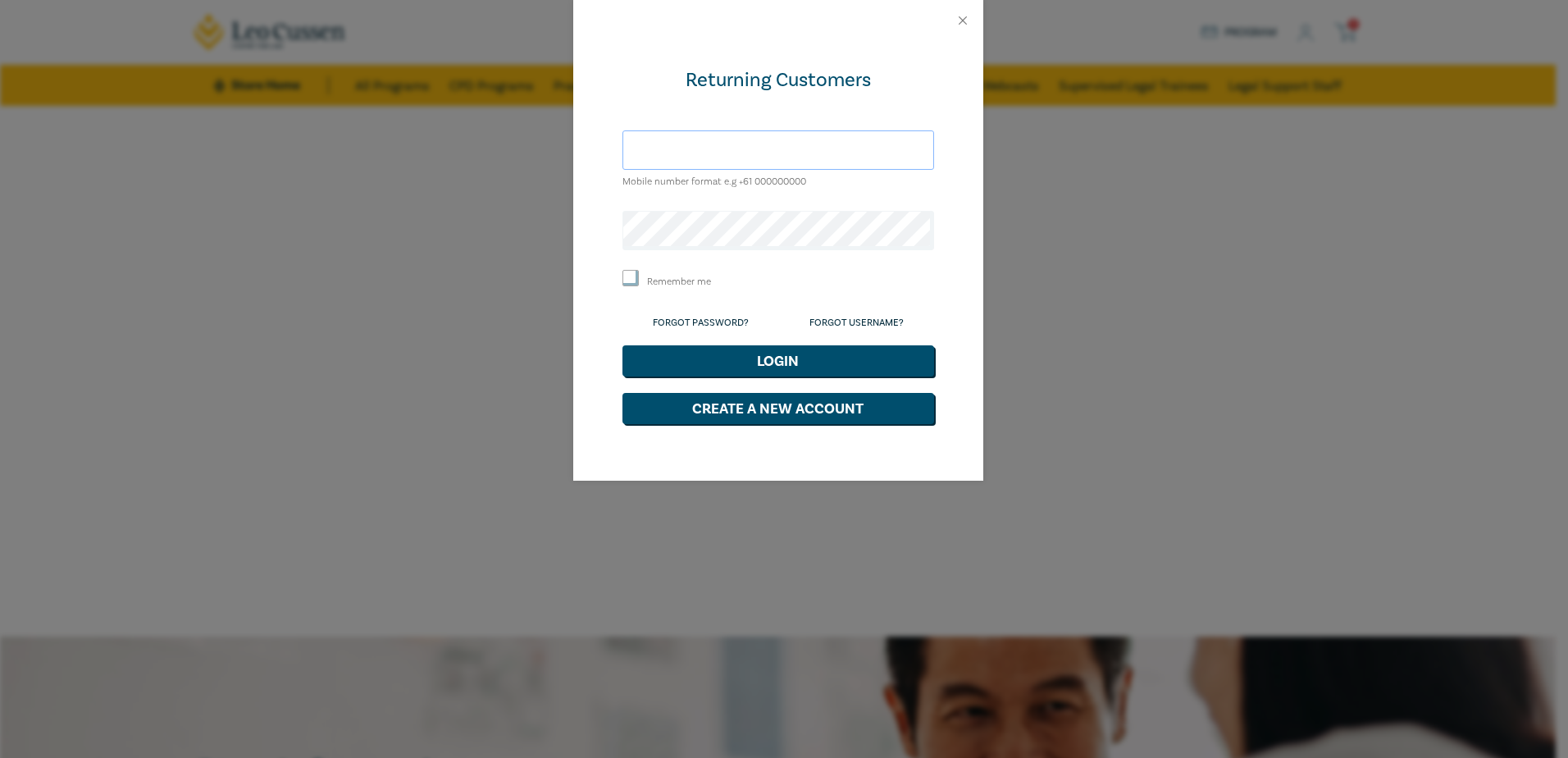 click at bounding box center (778, 150) 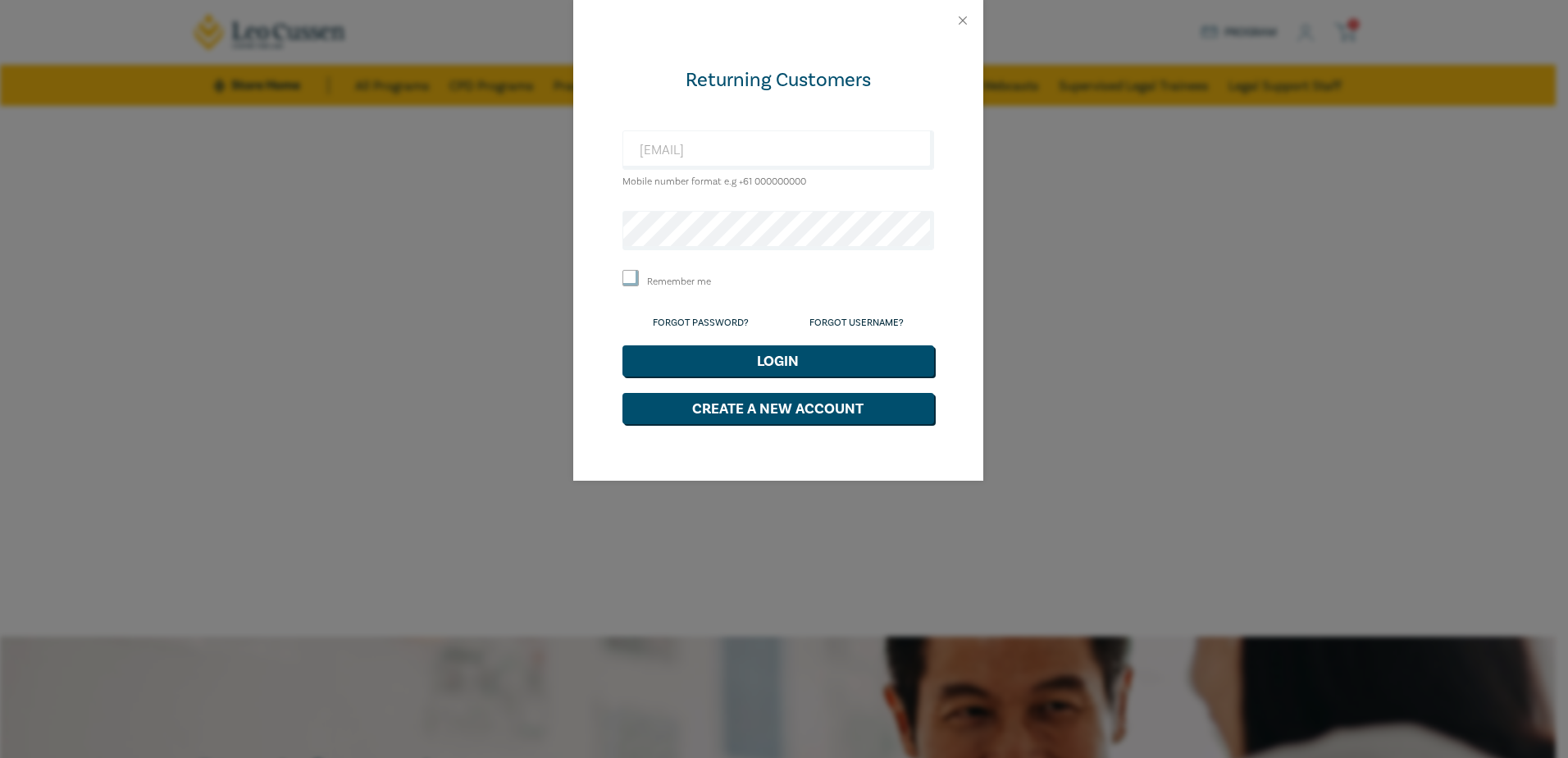 click on "Remember me" at bounding box center (631, 278) 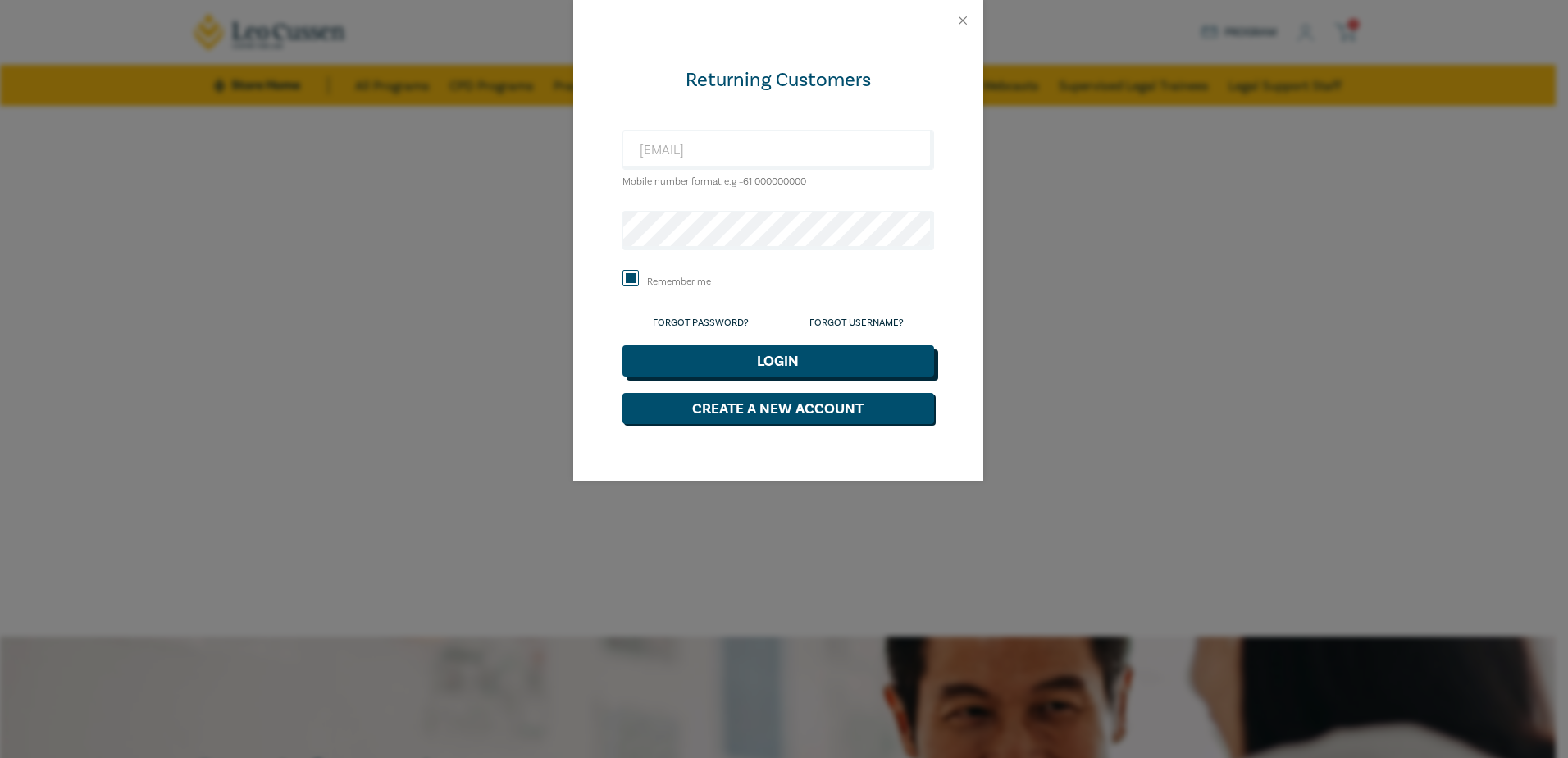 click on "Login" at bounding box center (778, 361) 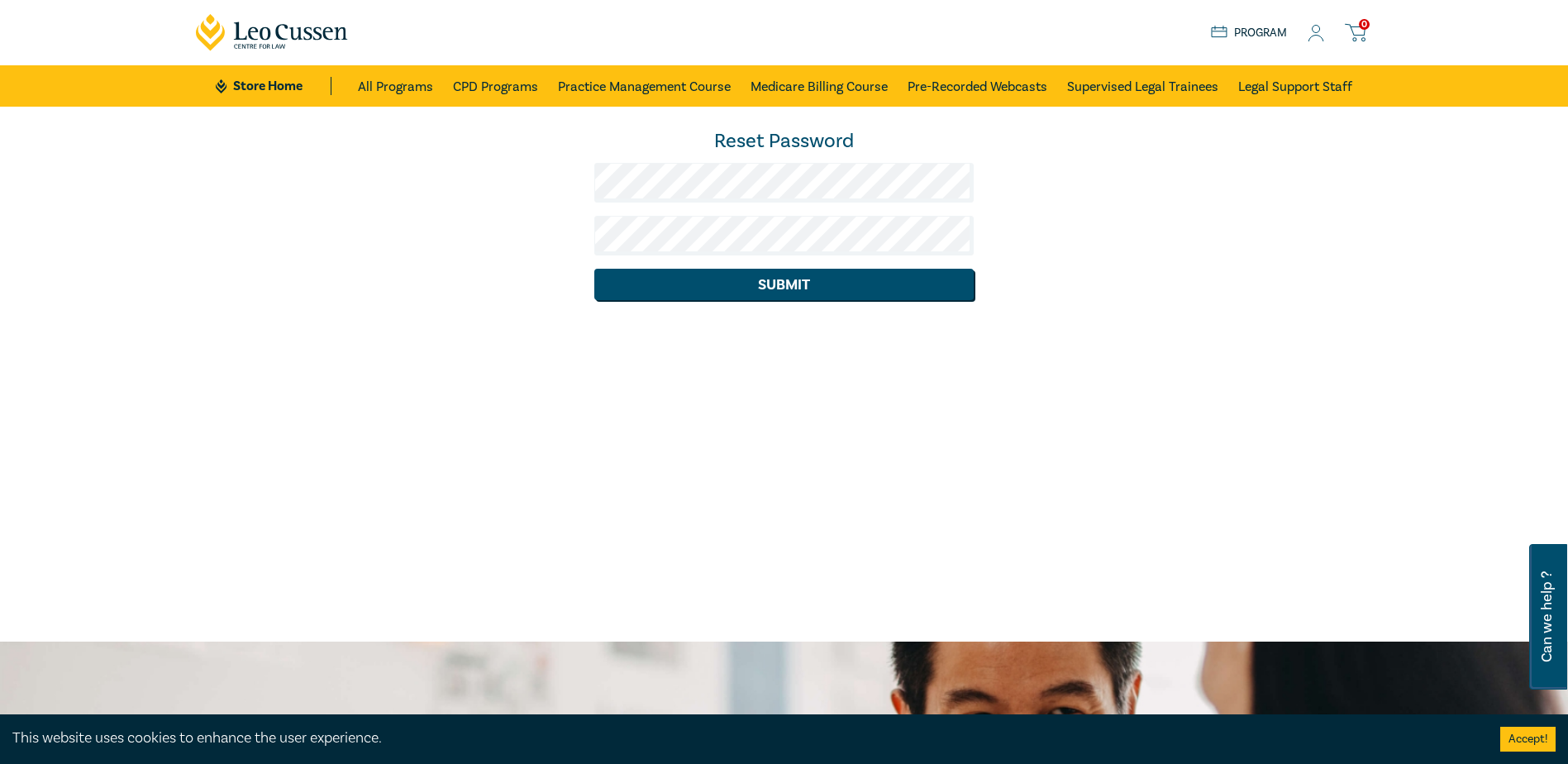 scroll, scrollTop: 0, scrollLeft: 0, axis: both 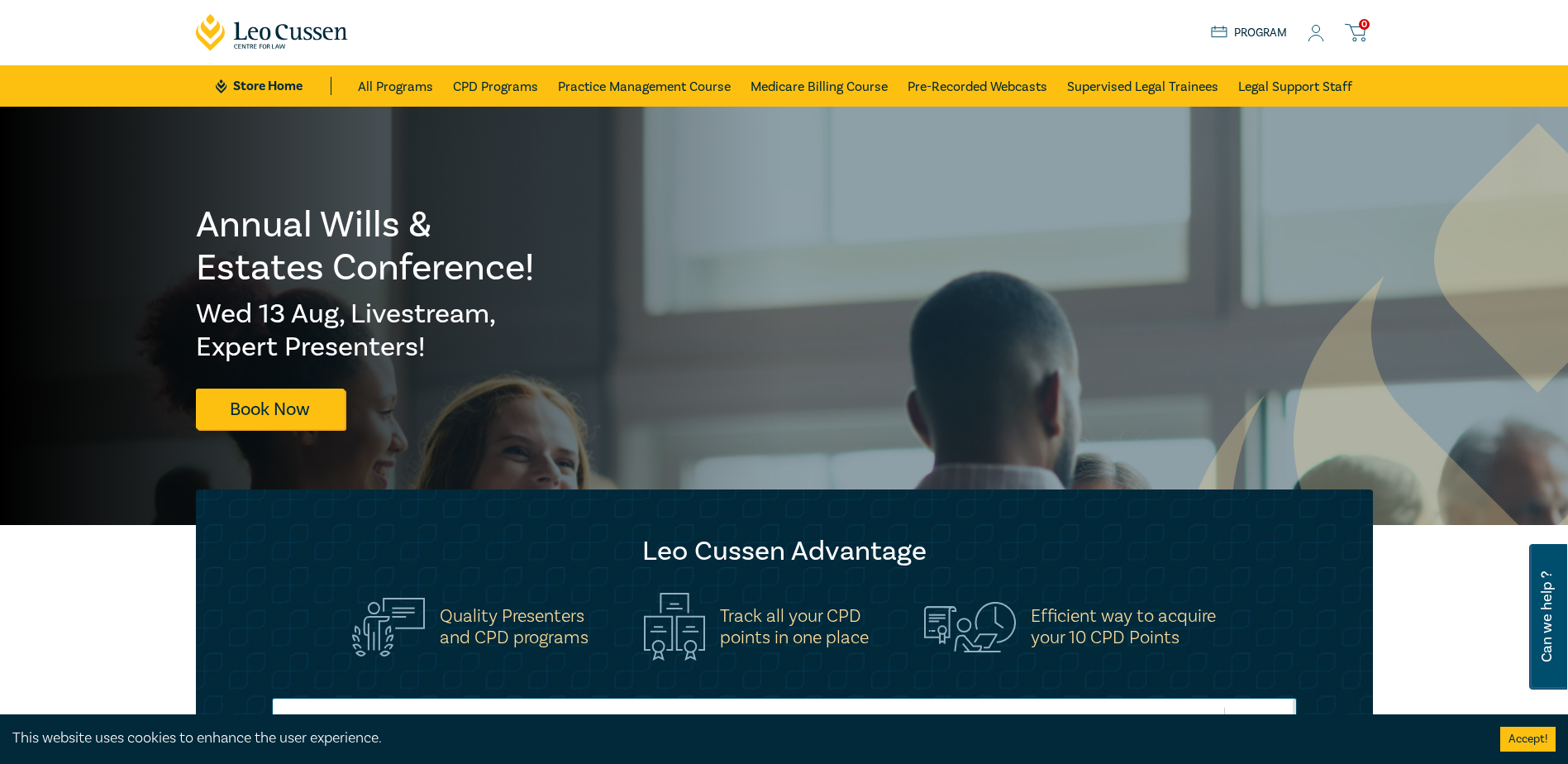click 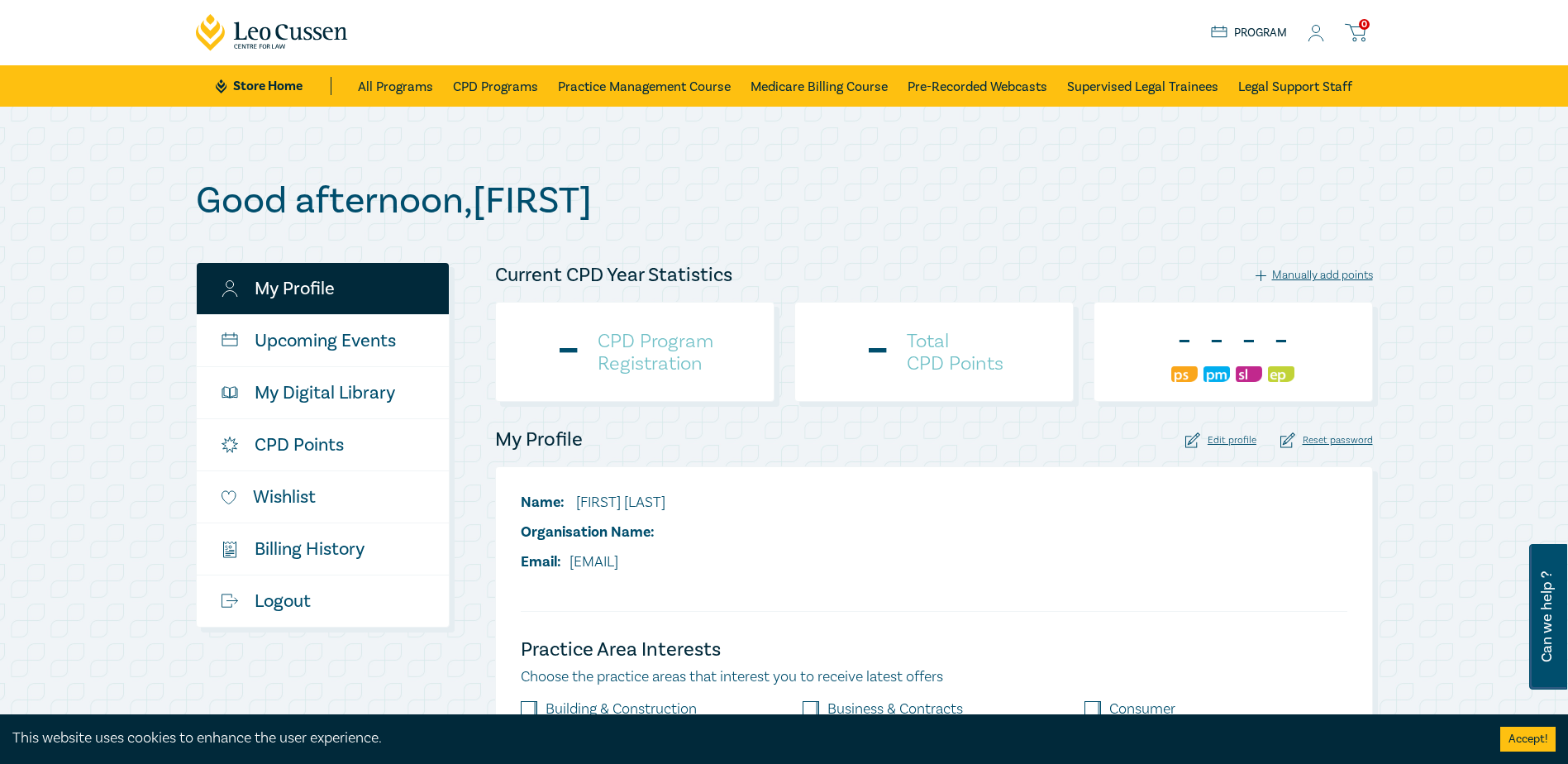 scroll, scrollTop: 0, scrollLeft: 0, axis: both 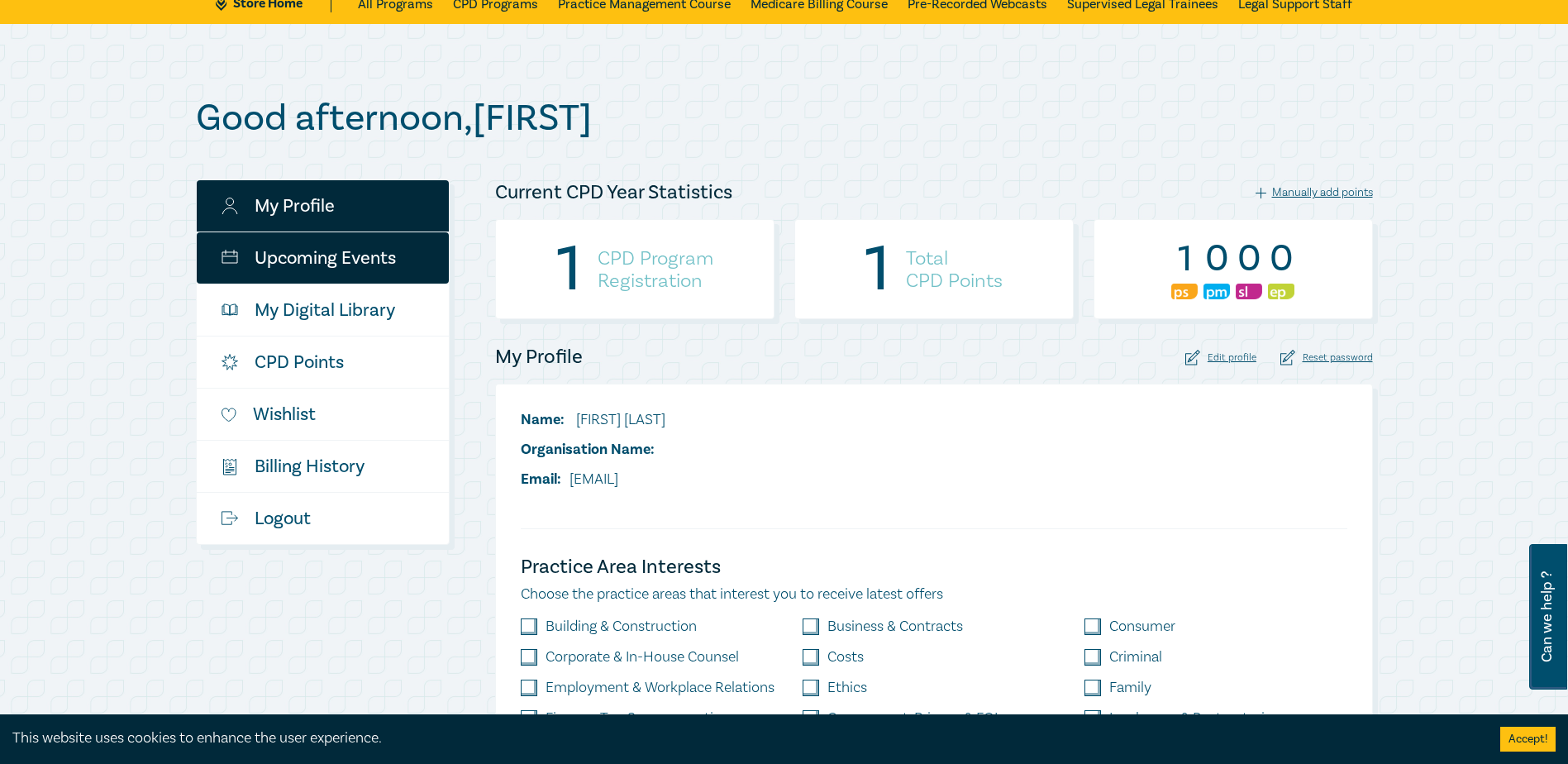 click on "Upcoming Events" at bounding box center [322, 258] 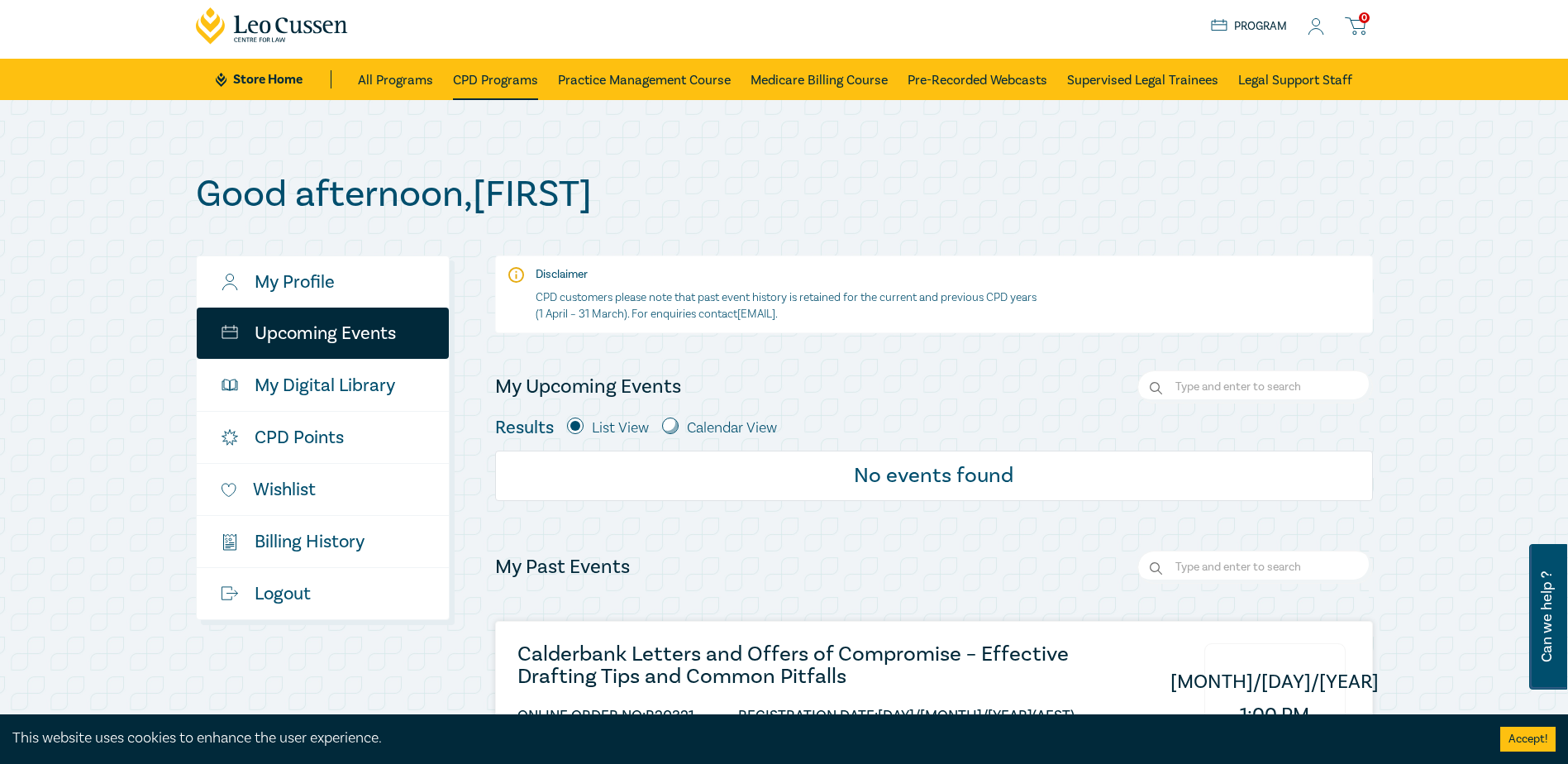 scroll, scrollTop: 0, scrollLeft: 0, axis: both 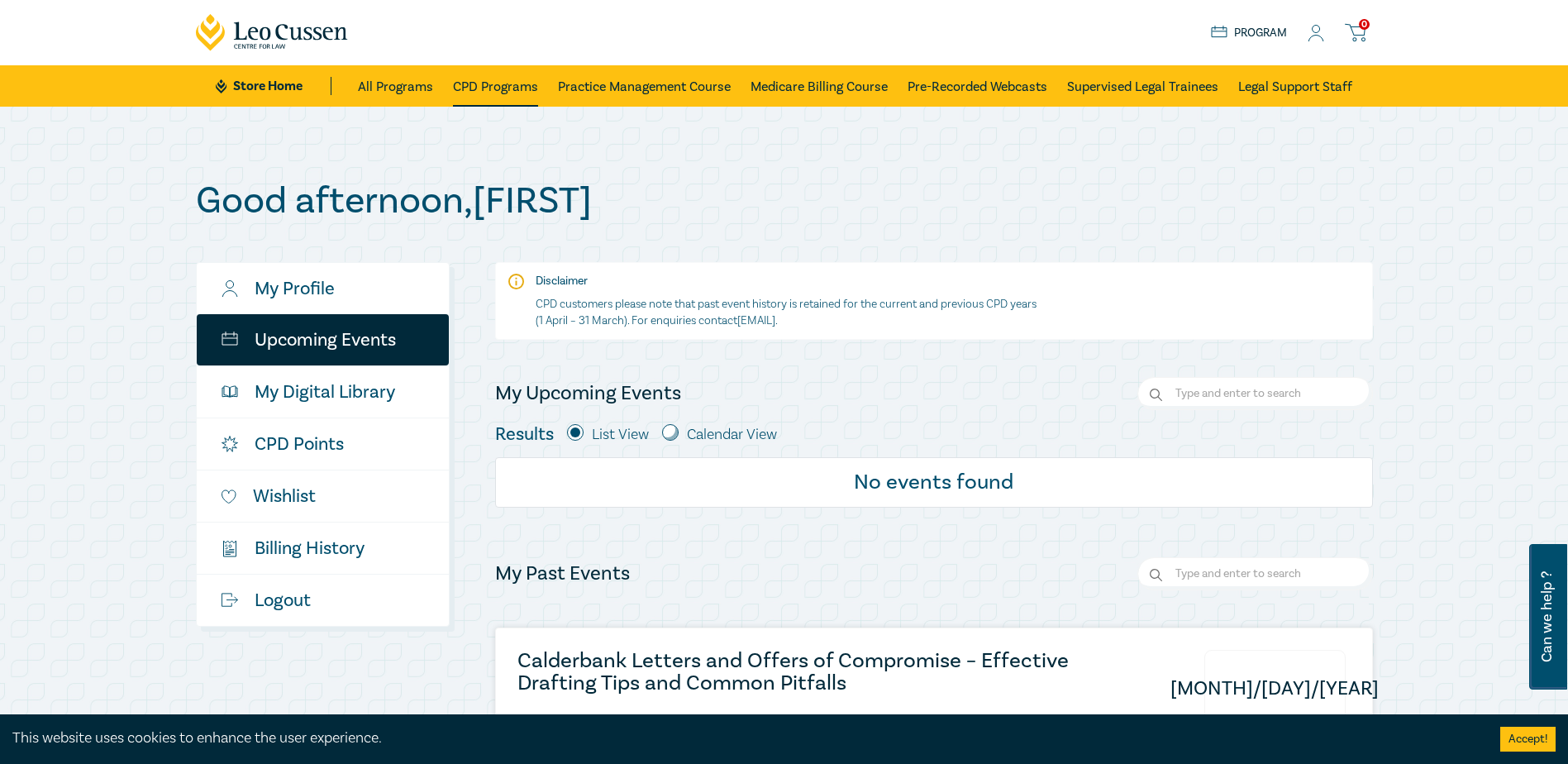 click on "CPD Programs" at bounding box center (495, 86) 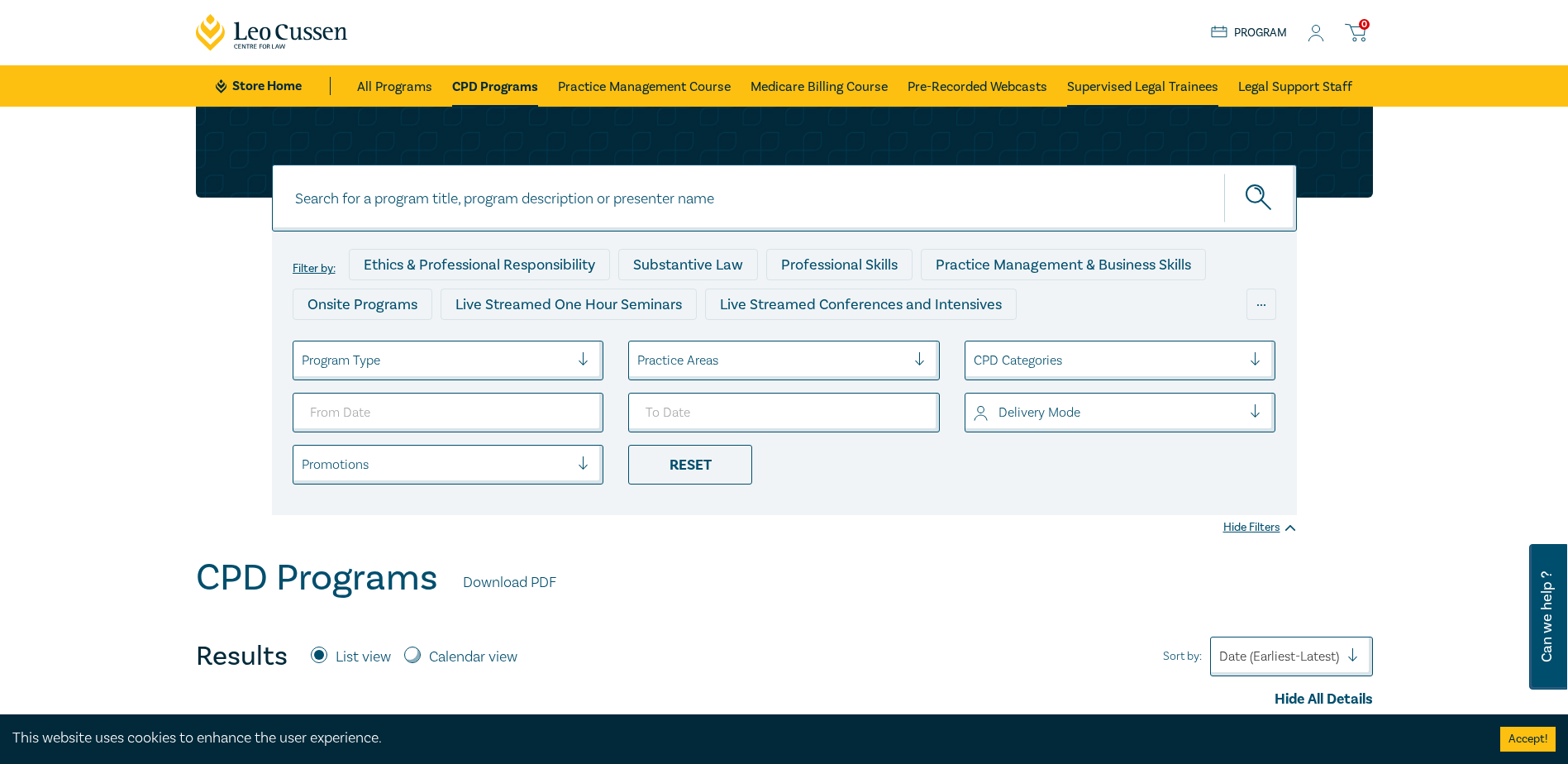 click on "Supervised Legal Trainees" at bounding box center (1142, 86) 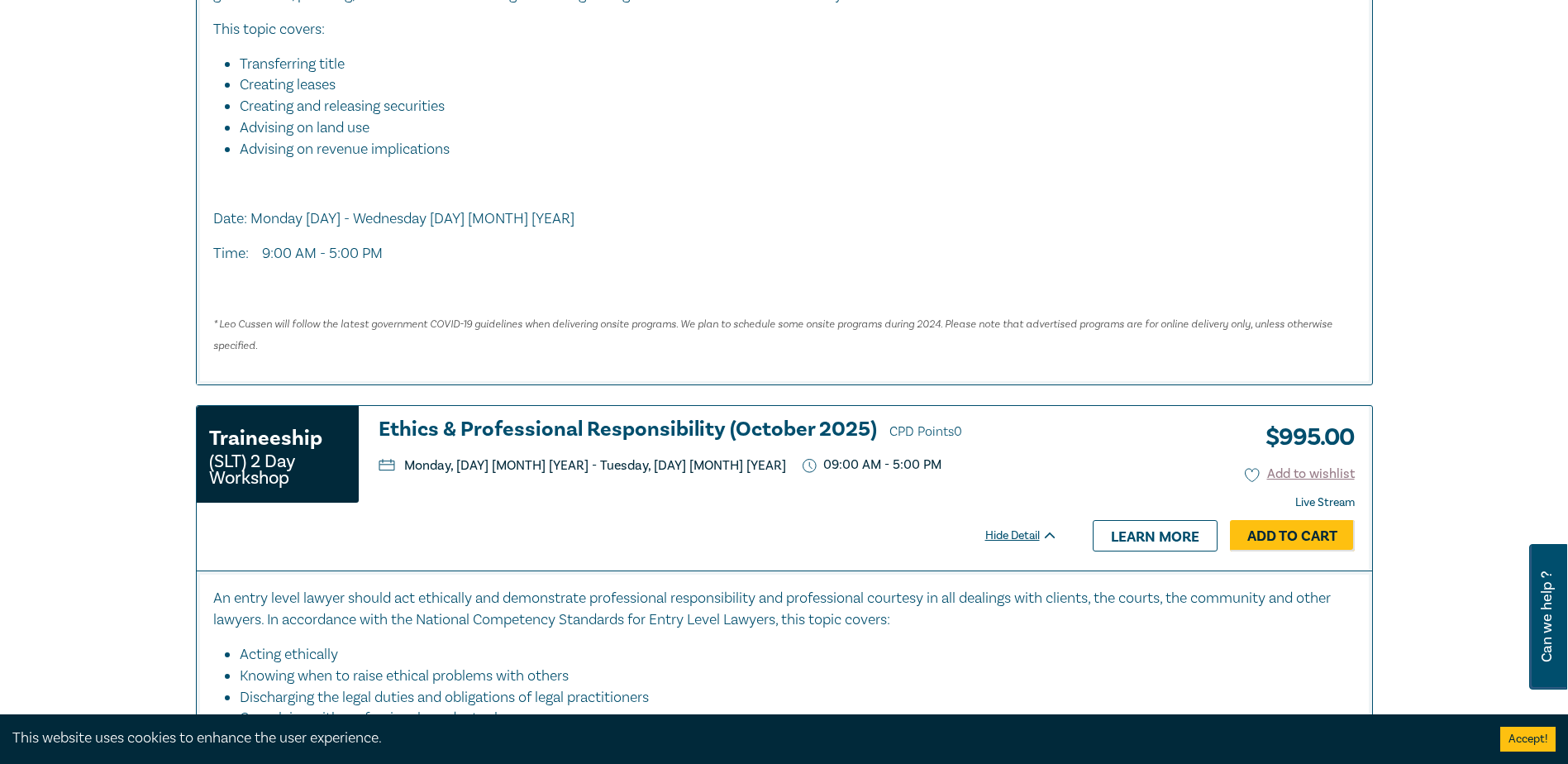 scroll, scrollTop: 4300, scrollLeft: 0, axis: vertical 